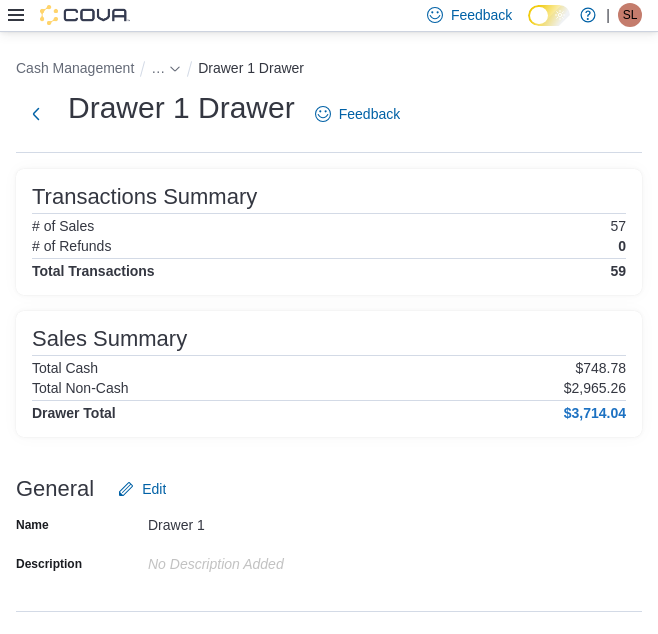 scroll, scrollTop: 0, scrollLeft: 0, axis: both 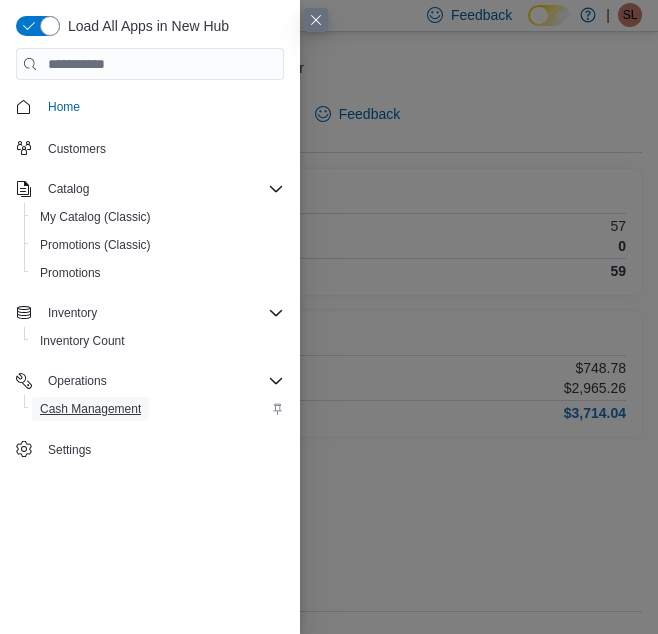 click on "Cash Management" at bounding box center (90, 409) 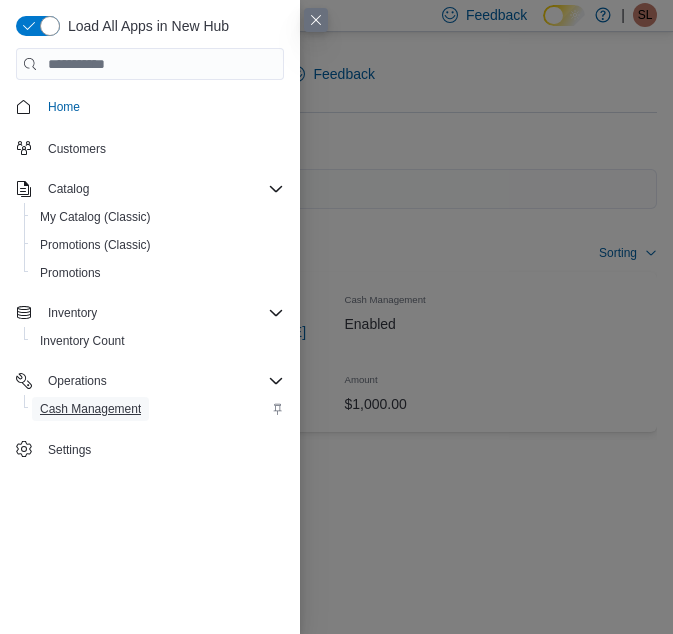 drag, startPoint x: 106, startPoint y: 407, endPoint x: 129, endPoint y: 404, distance: 23.194826 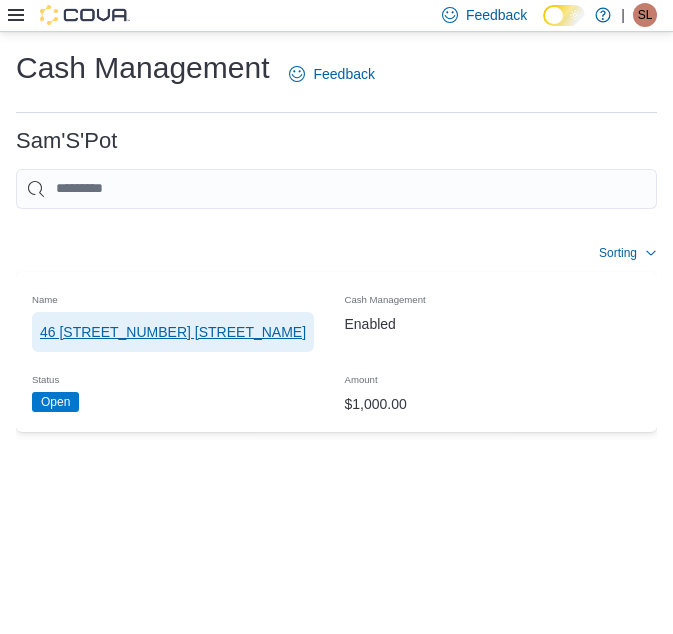 click on "46 [STREET_NUMBER] [STREET_NAME]" at bounding box center [173, 332] 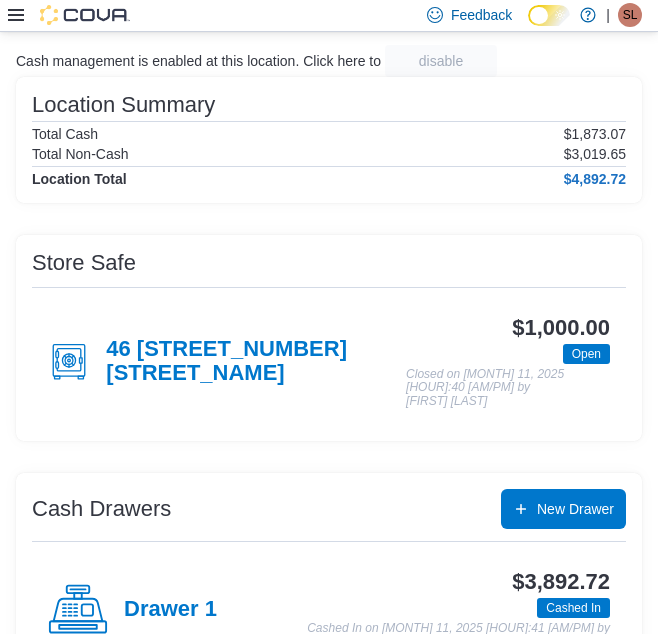 scroll, scrollTop: 170, scrollLeft: 0, axis: vertical 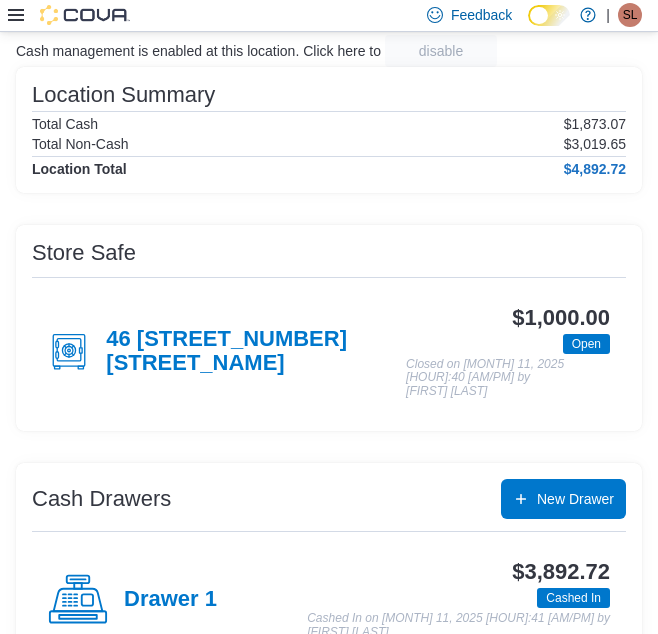 click on "$3,892.72   Cashed In Cashed In on [MONTH] 11, 2025 [HOUR]:41 [AM/PM]  by     [FIRST] [LAST]" at bounding box center (413, 599) 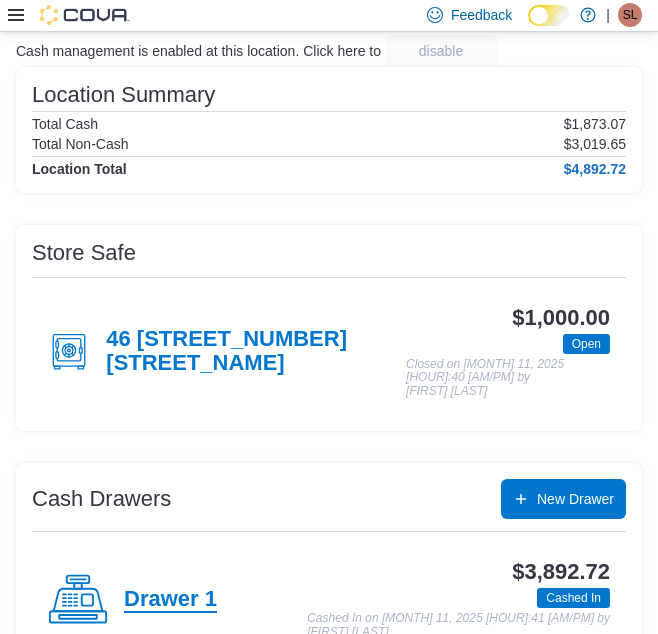 click on "Drawer 1" at bounding box center (170, 600) 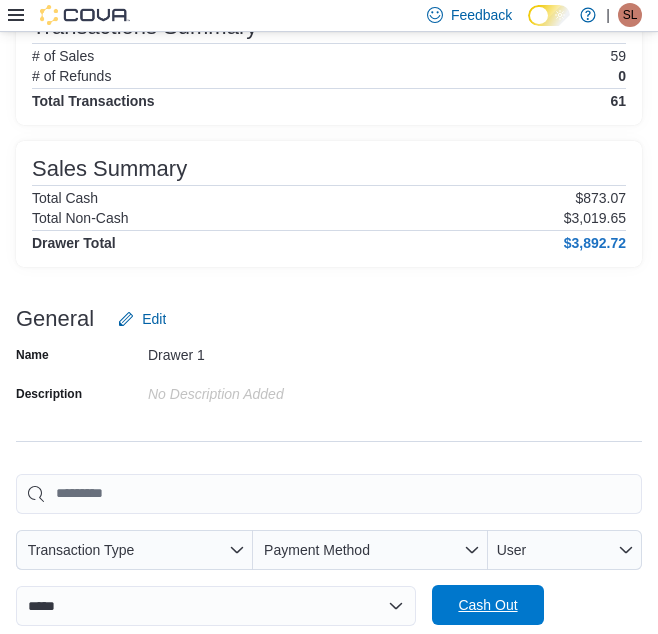 click on "Cash Out" at bounding box center [488, 605] 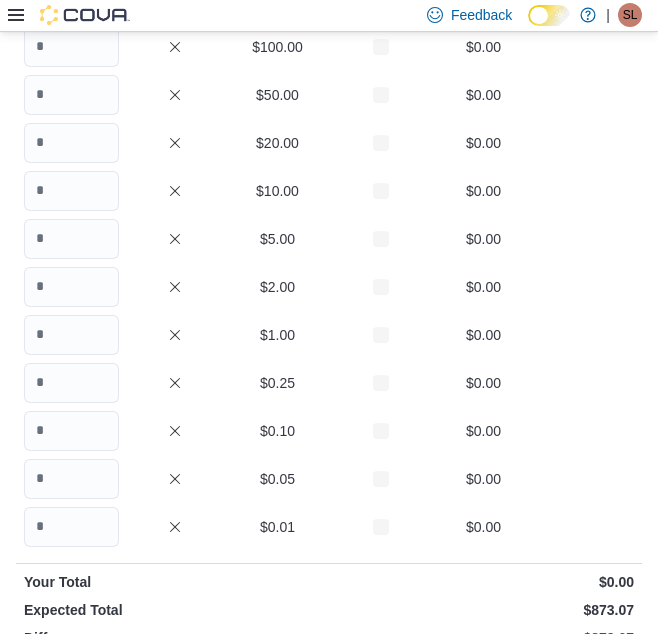 scroll, scrollTop: 49, scrollLeft: 0, axis: vertical 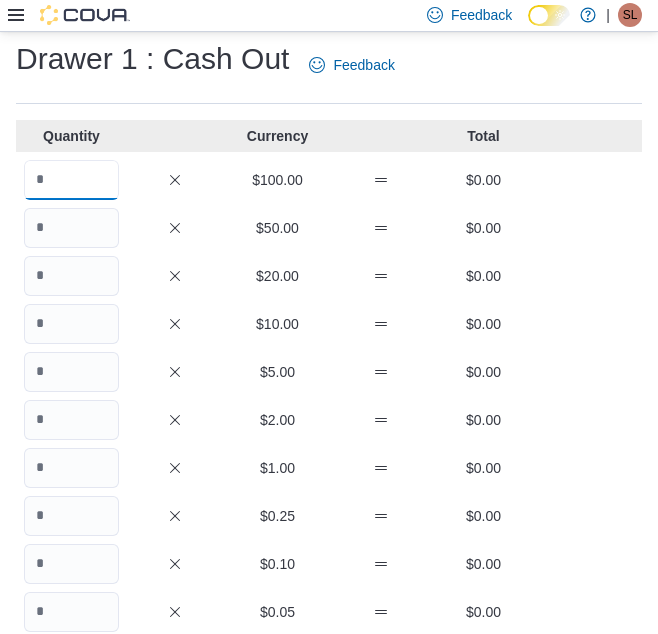 click at bounding box center (71, 180) 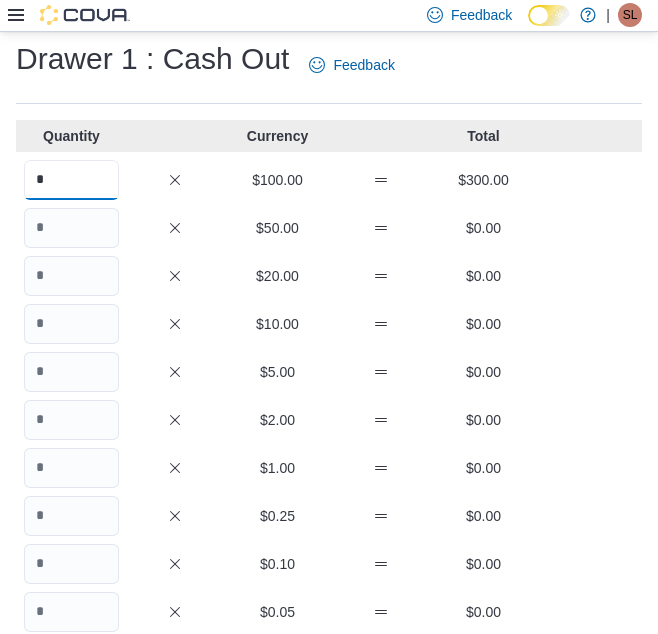 type on "*" 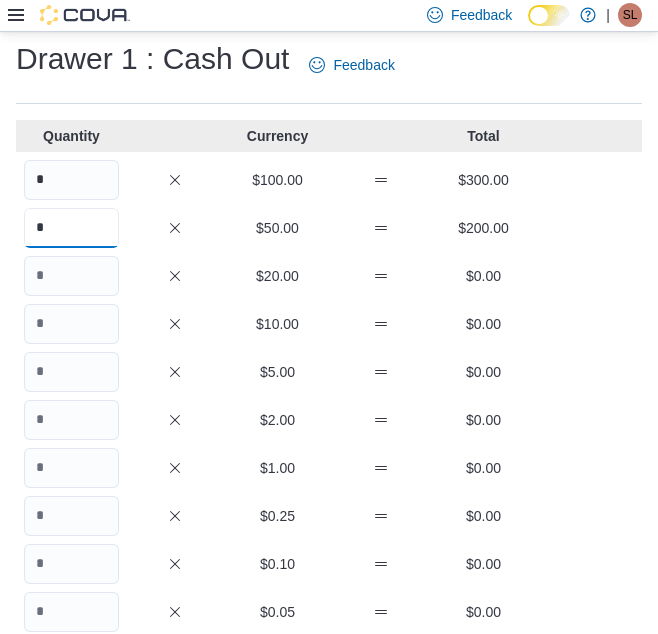 type on "*" 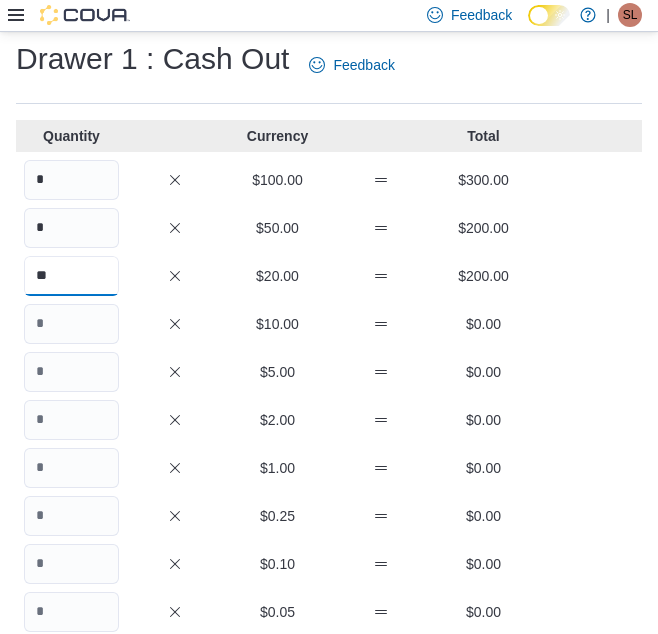 type on "**" 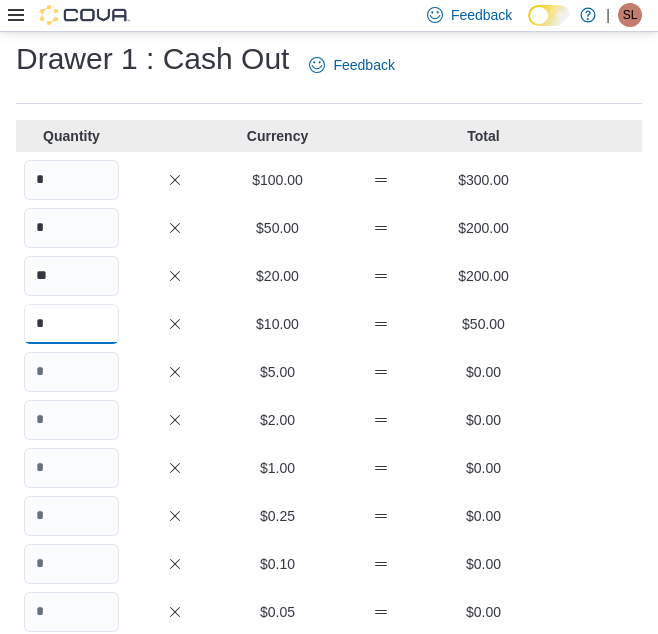 type on "*" 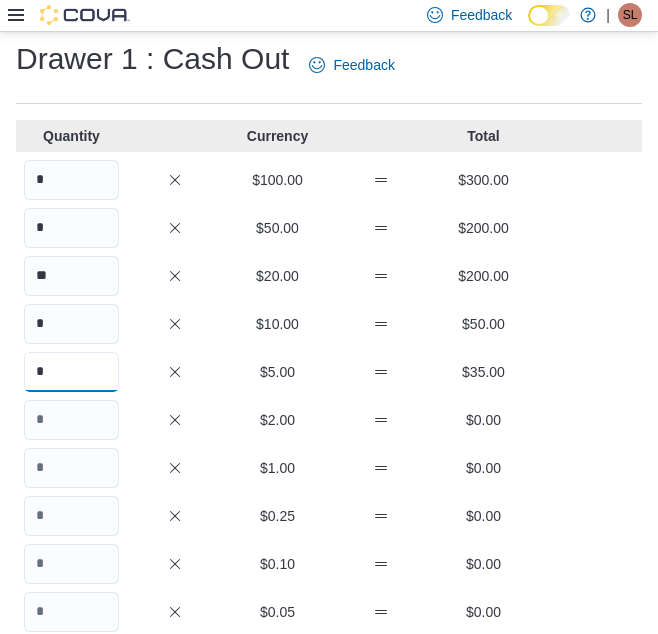 type on "*" 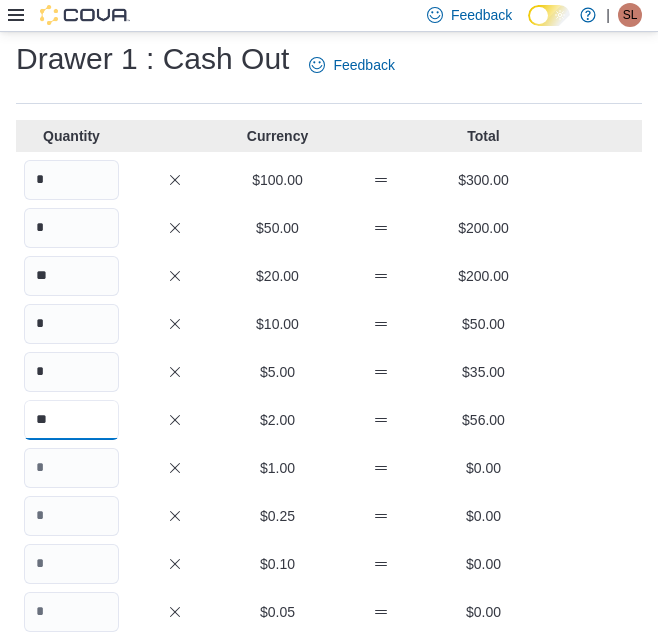 type on "**" 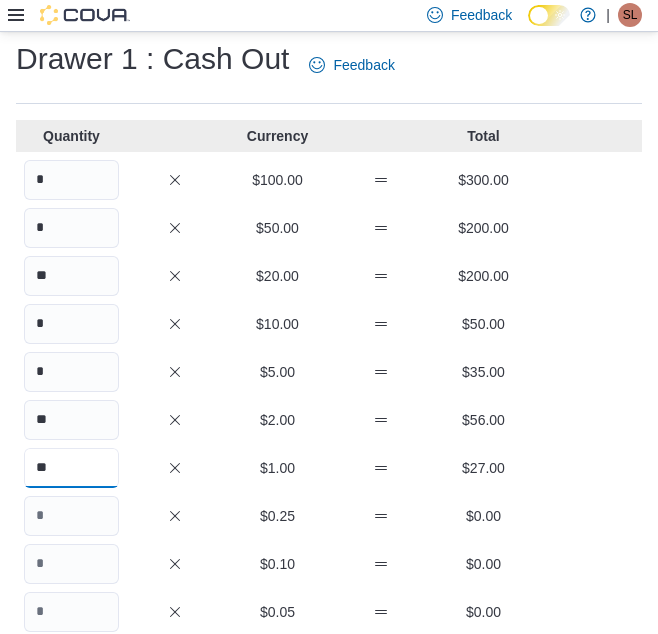 type on "**" 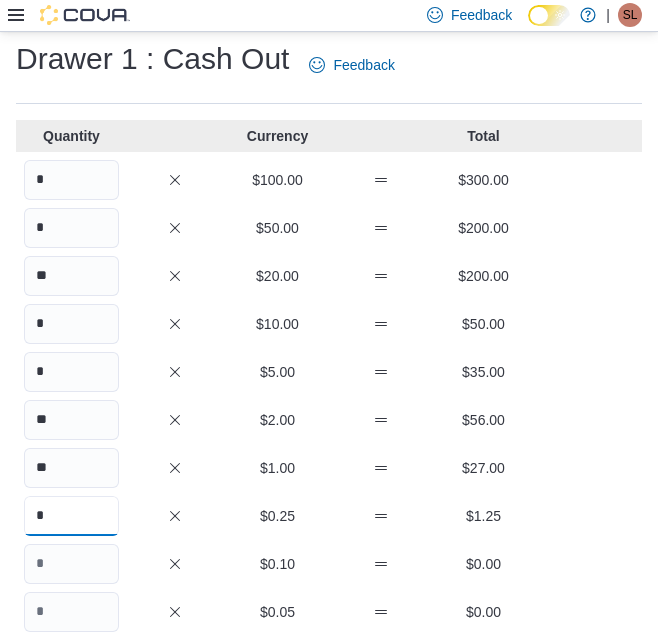 type on "*" 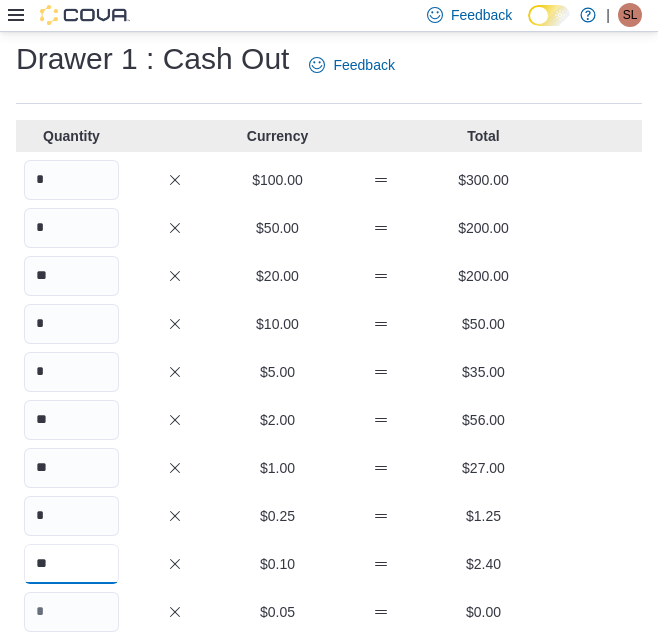 type on "**" 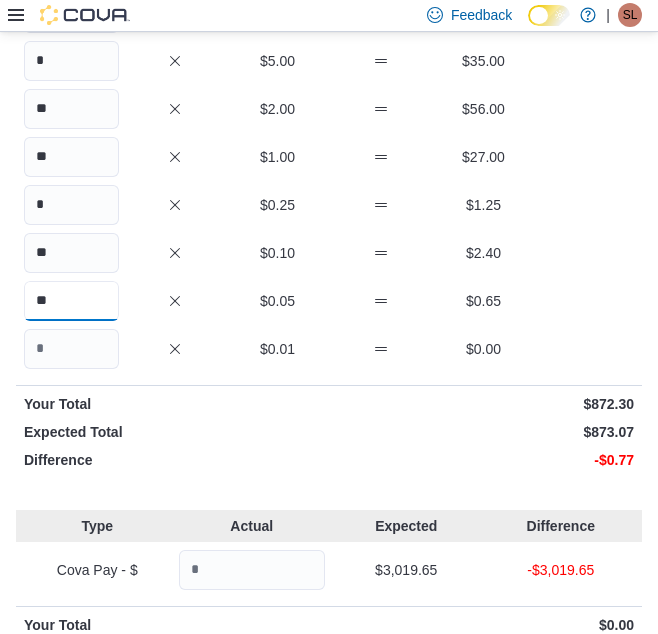 scroll, scrollTop: 465, scrollLeft: 0, axis: vertical 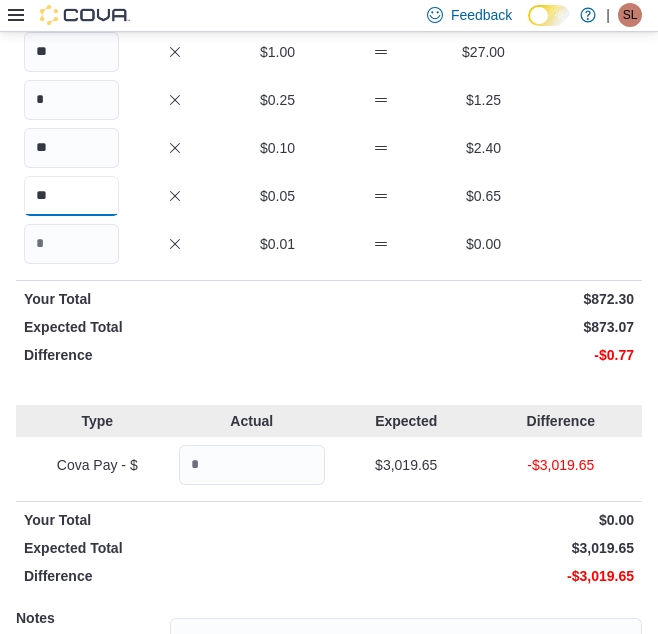 type on "**" 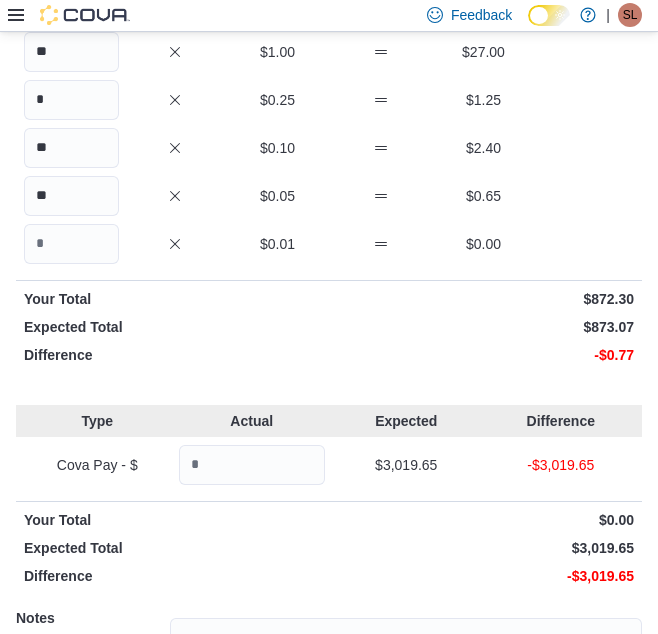 click on "$873.07" at bounding box center (483, 327) 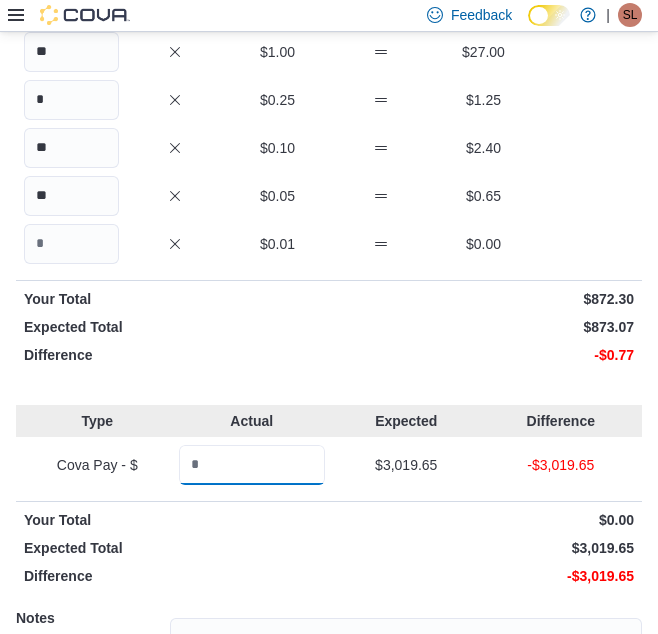 click at bounding box center [252, 465] 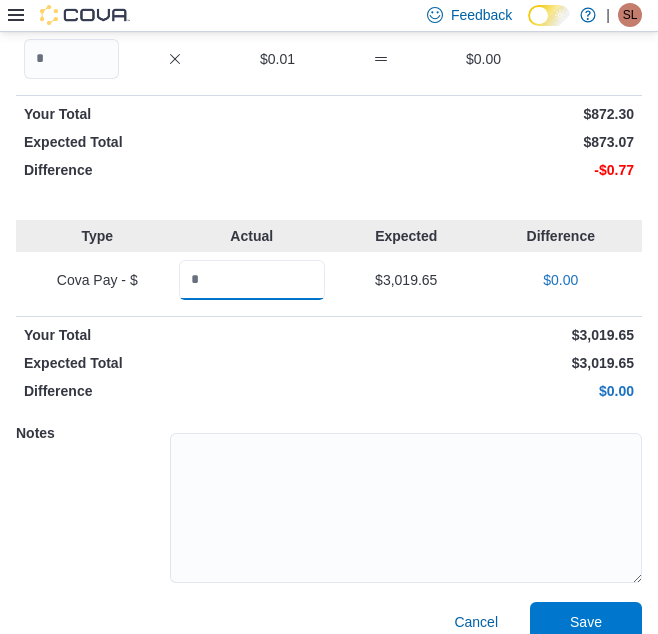 scroll, scrollTop: 674, scrollLeft: 0, axis: vertical 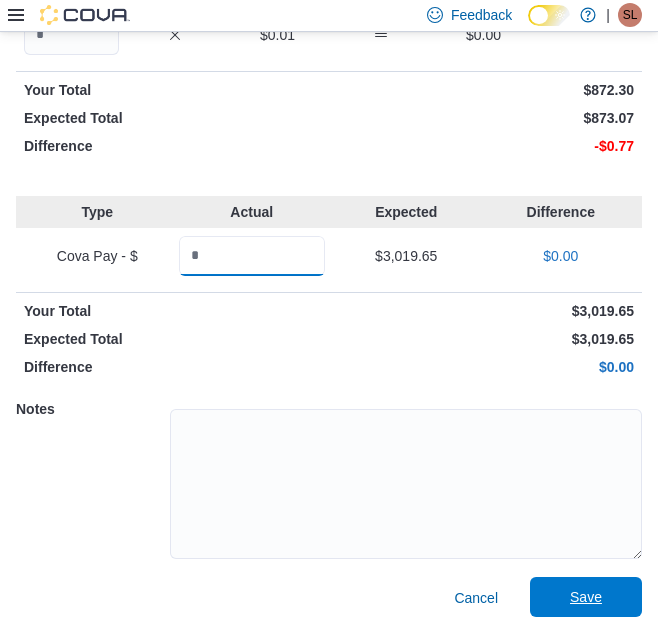 type on "*******" 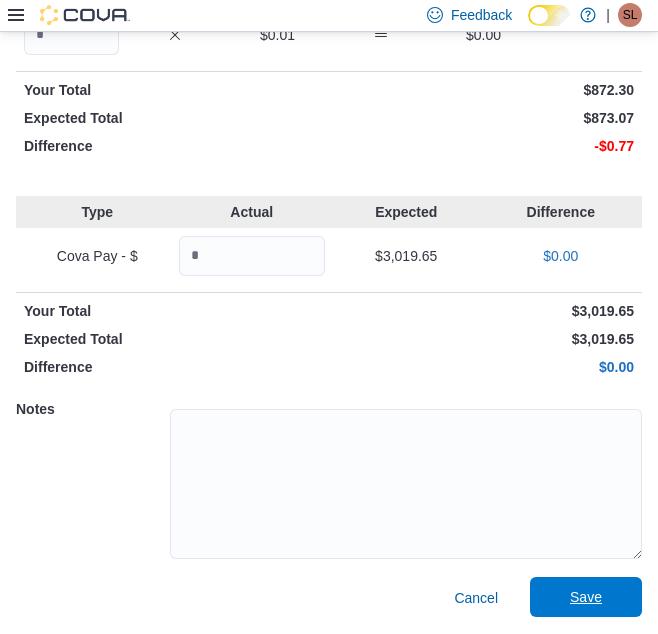 click on "Save" at bounding box center (586, 597) 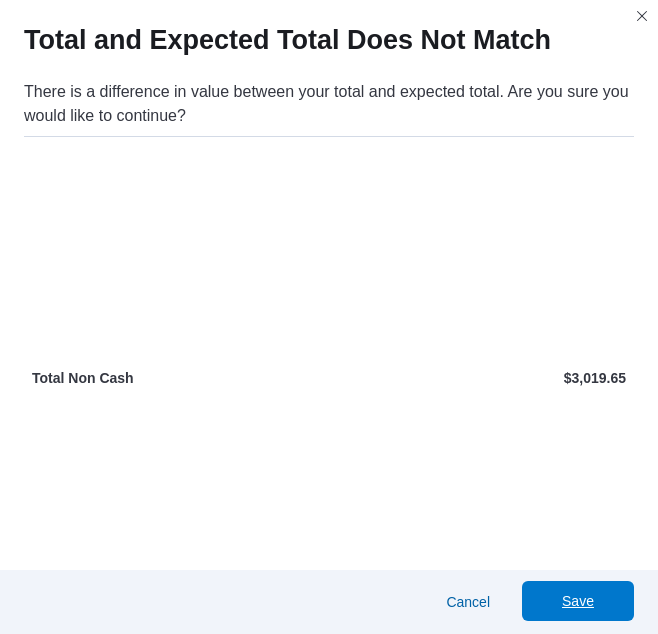 click on "Save" at bounding box center (578, 601) 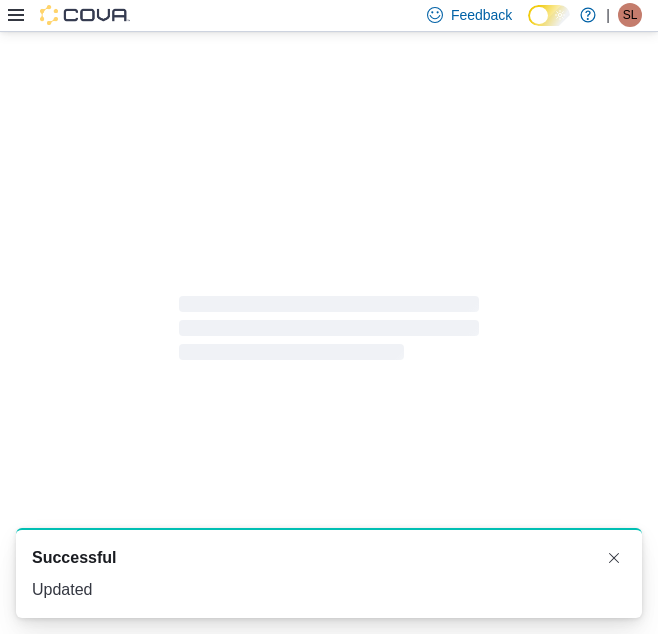 scroll, scrollTop: 1, scrollLeft: 0, axis: vertical 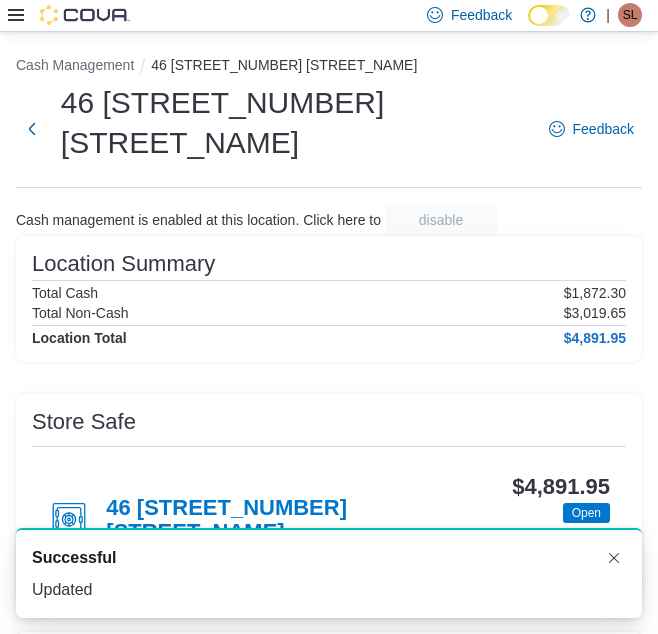 click on "46 [STREET_NUMBER] [STREET_NAME]" at bounding box center (256, 521) 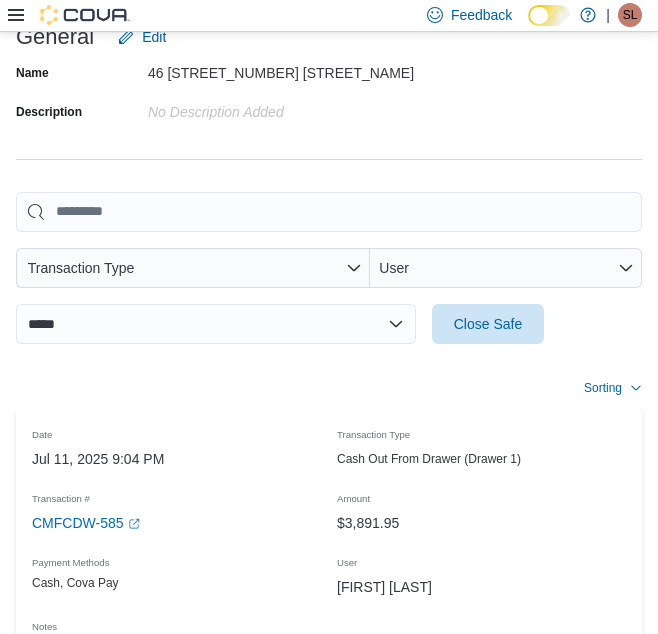 scroll, scrollTop: 372, scrollLeft: 0, axis: vertical 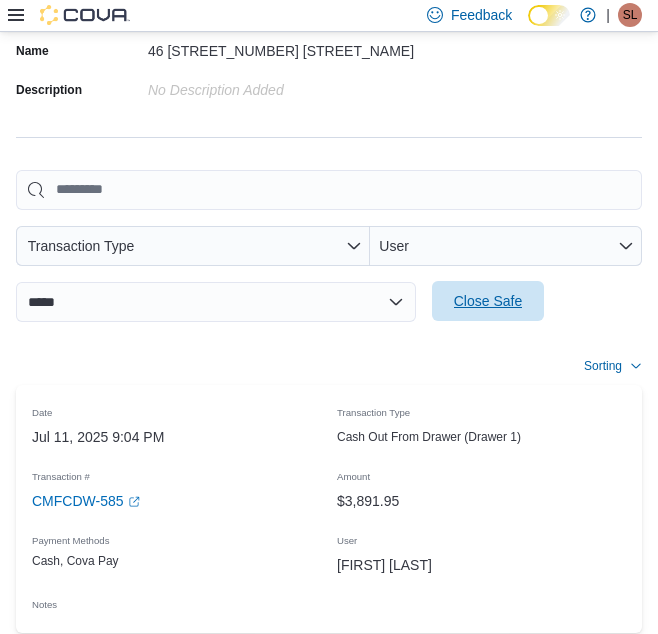 click on "Close Safe" at bounding box center [488, 301] 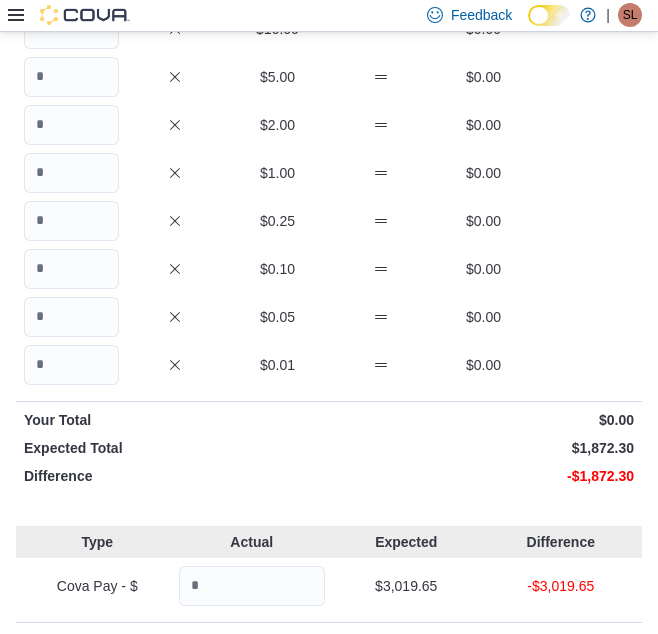 scroll, scrollTop: 251, scrollLeft: 0, axis: vertical 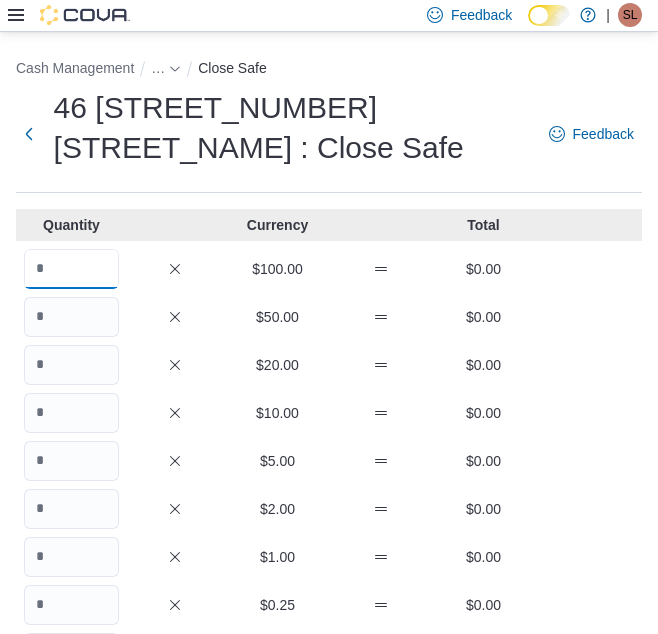 click at bounding box center [71, 269] 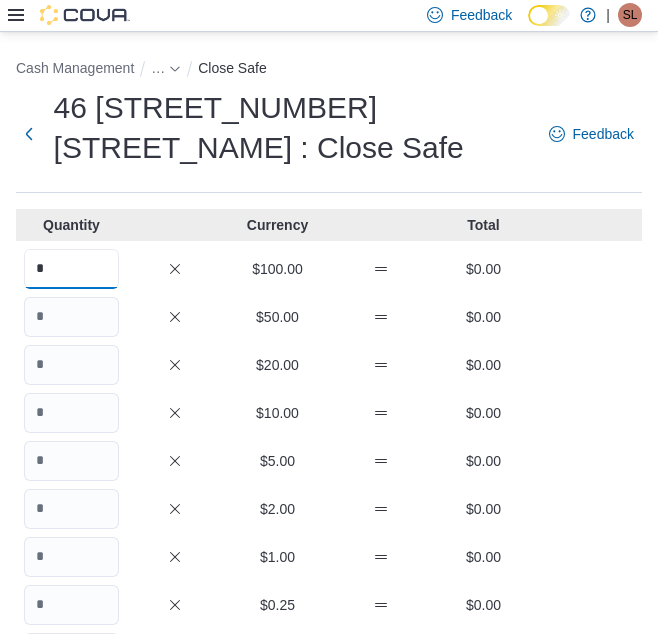 type on "*" 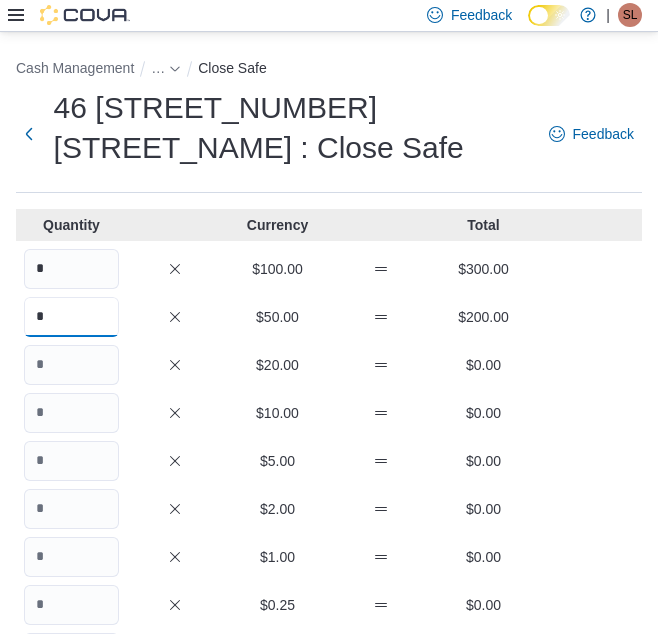 type on "*" 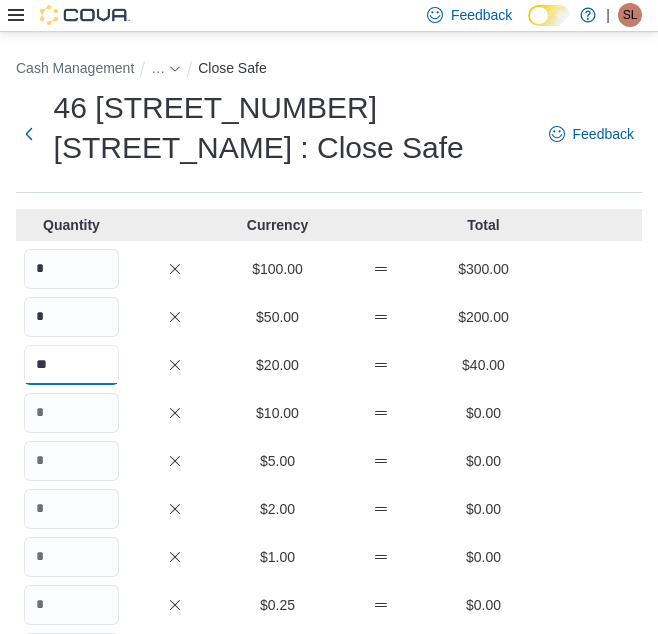 type on "**" 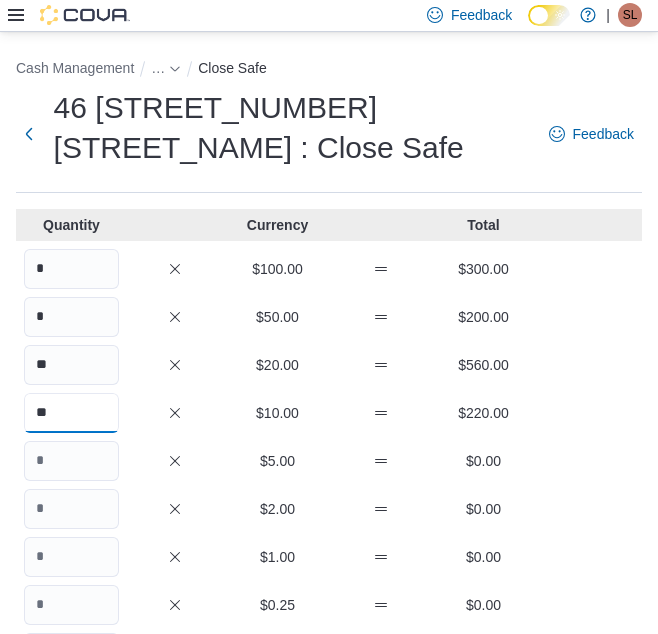 type on "**" 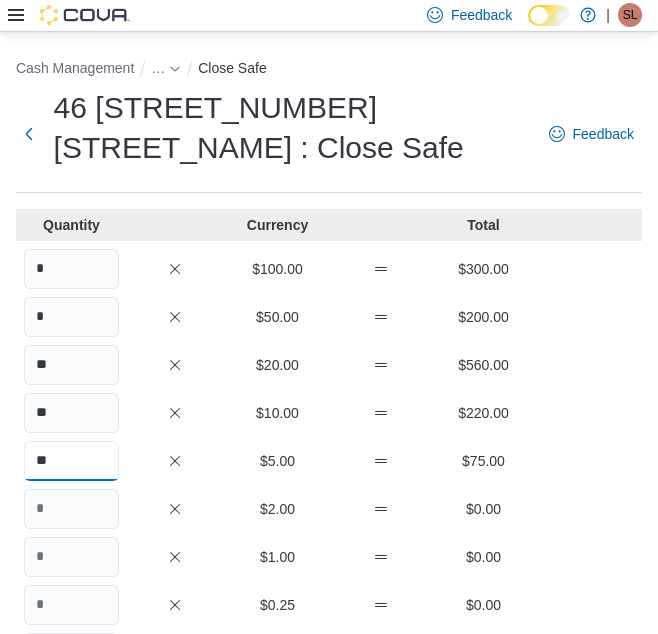 type on "**" 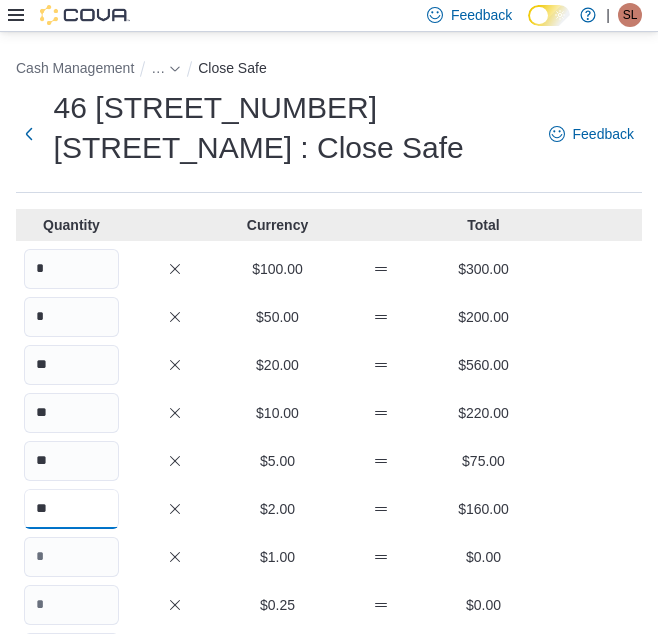 type on "**" 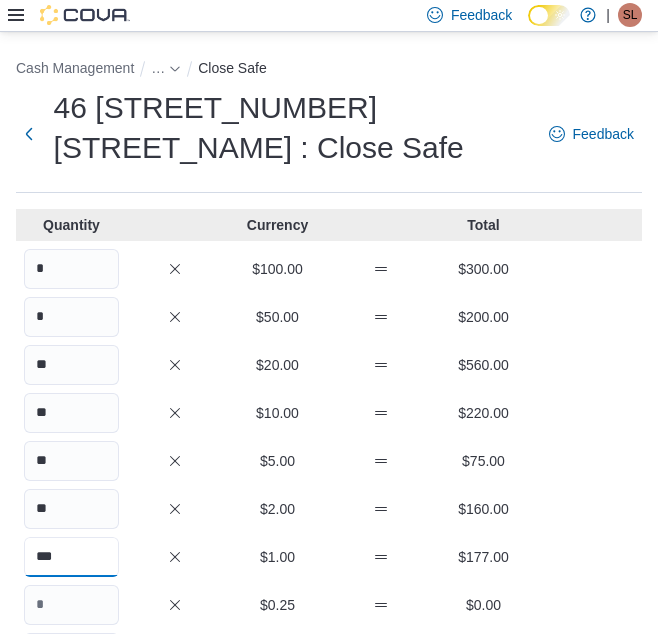 type on "***" 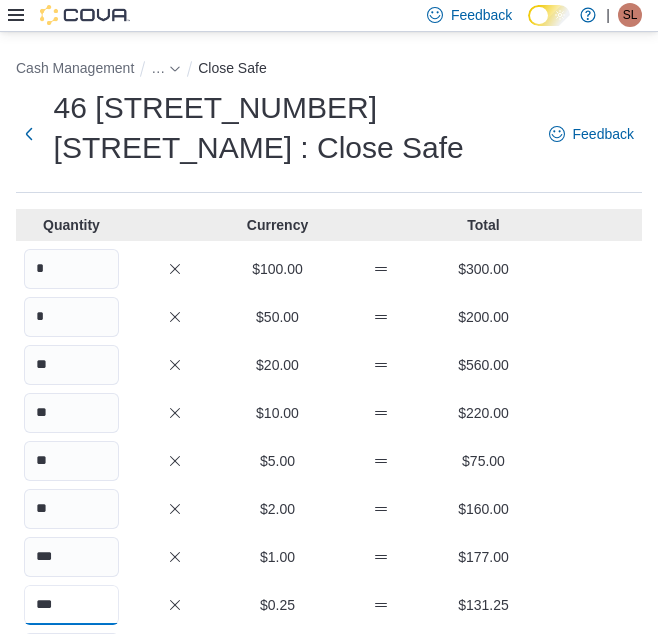 type on "***" 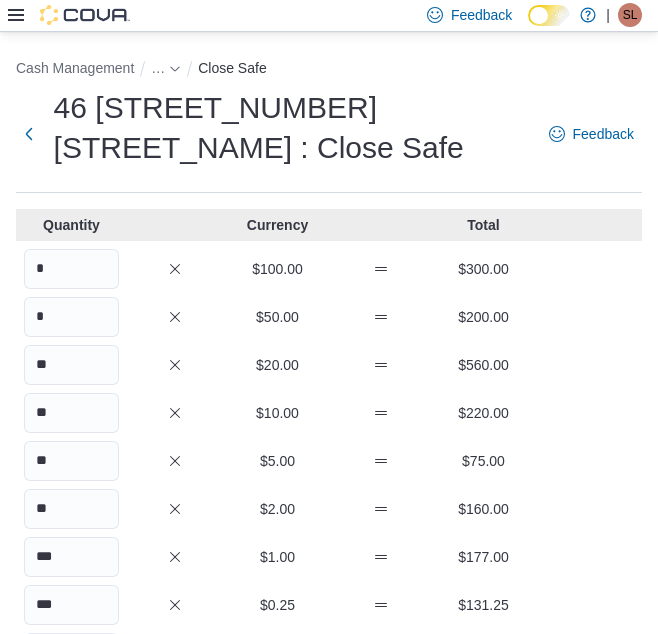 type on "***" 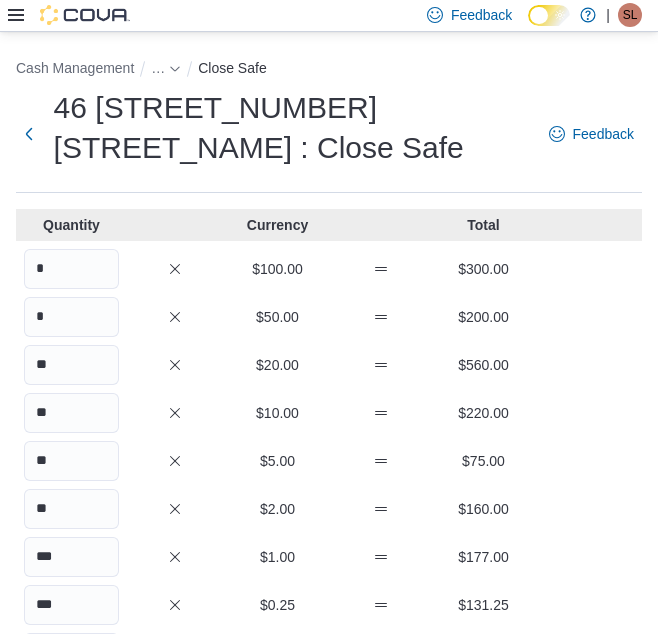 scroll, scrollTop: 344, scrollLeft: 0, axis: vertical 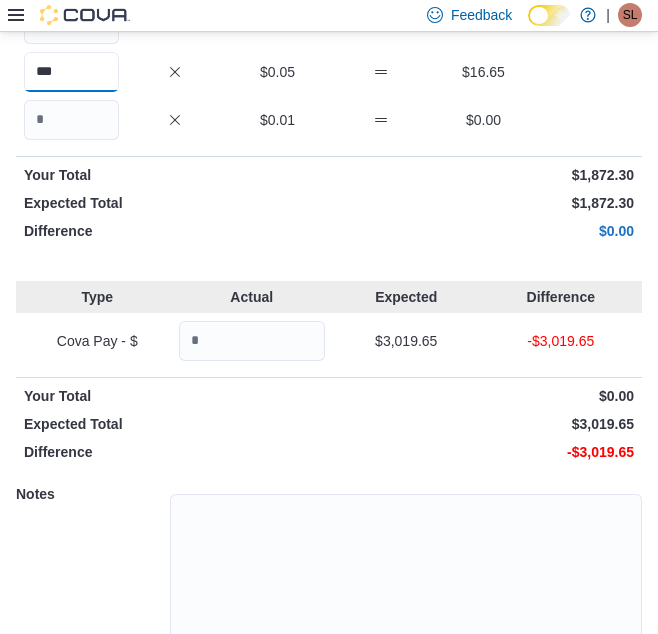type on "***" 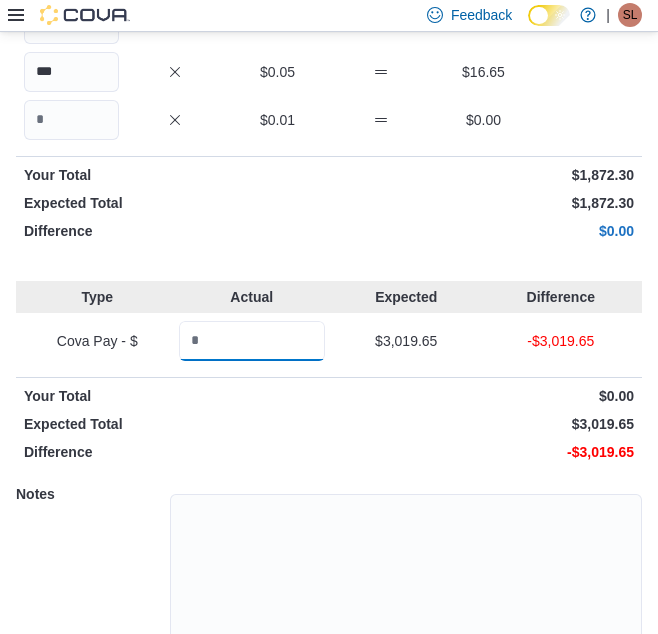 click at bounding box center [252, 341] 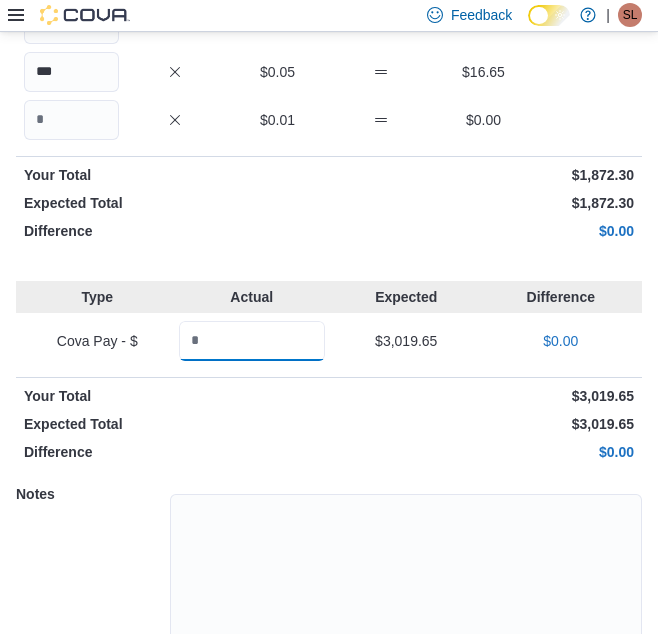 scroll, scrollTop: 674, scrollLeft: 0, axis: vertical 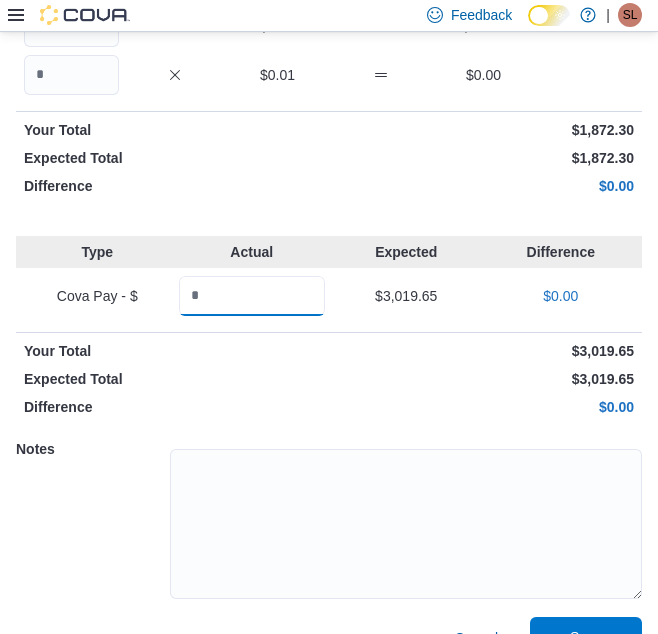 type on "*******" 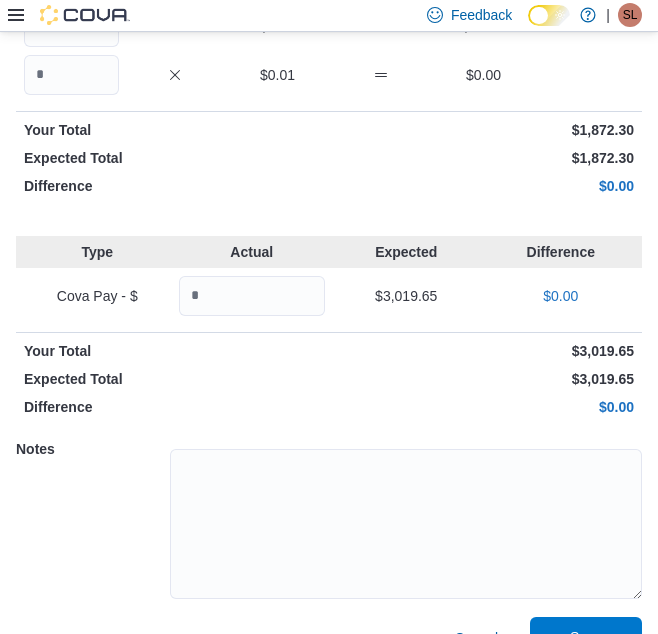 click on "Save" at bounding box center [586, 637] 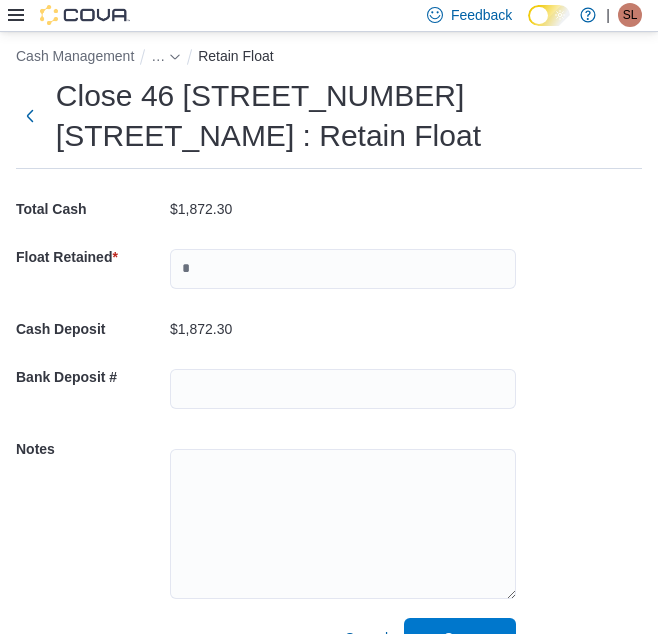scroll, scrollTop: 24, scrollLeft: 0, axis: vertical 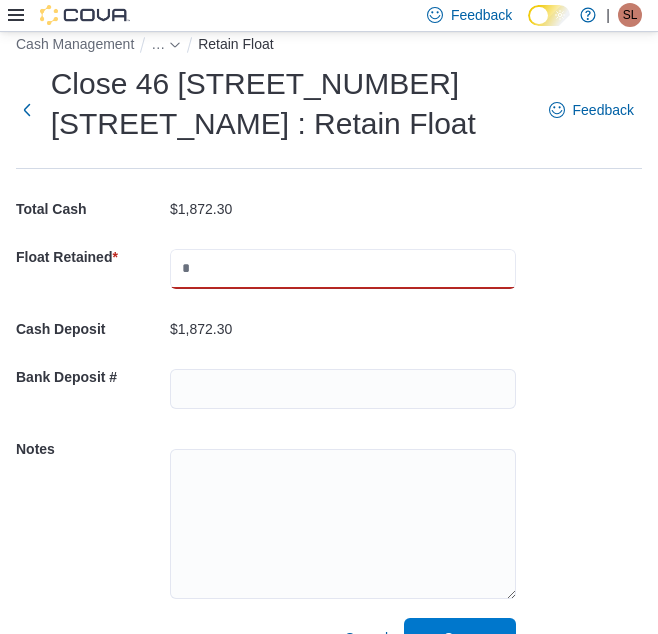 click at bounding box center (343, 269) 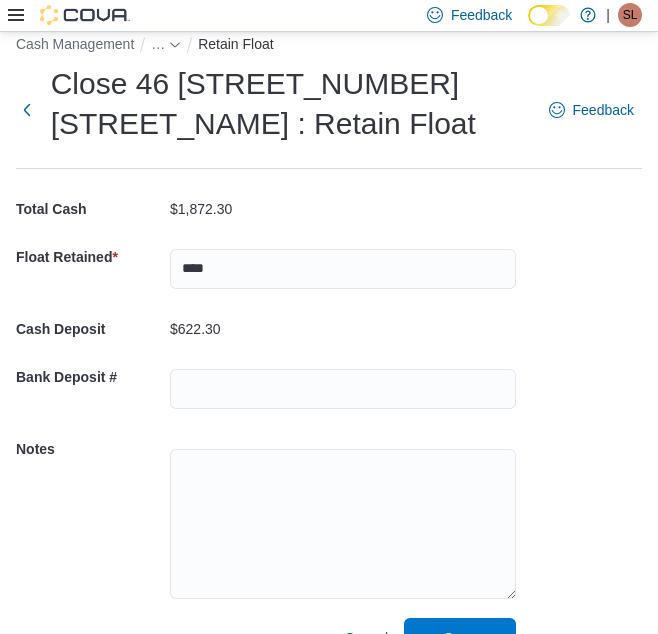 click on "Cash Management …   Retain Float Close 46 [STREET_NUMBER] [STREET_NAME] : Retain Float Feedback   Total Cash $1,872.30 Float Retained  * **** Cash Deposit $622.30 Bank Deposit # Notes Cancel Save" at bounding box center (329, 341) 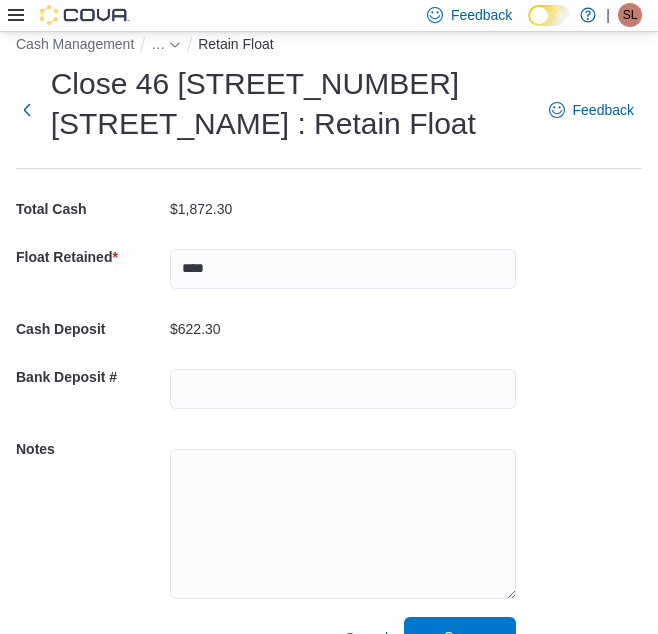 click on "Save" at bounding box center [460, 637] 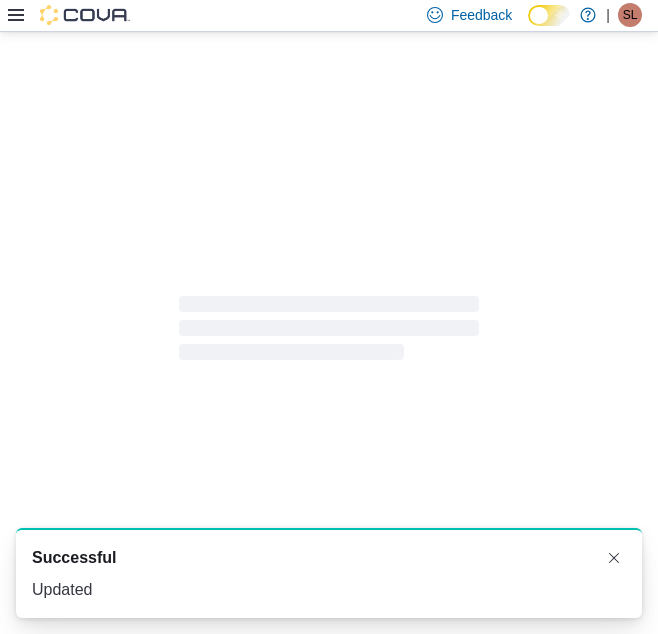scroll, scrollTop: 1, scrollLeft: 0, axis: vertical 